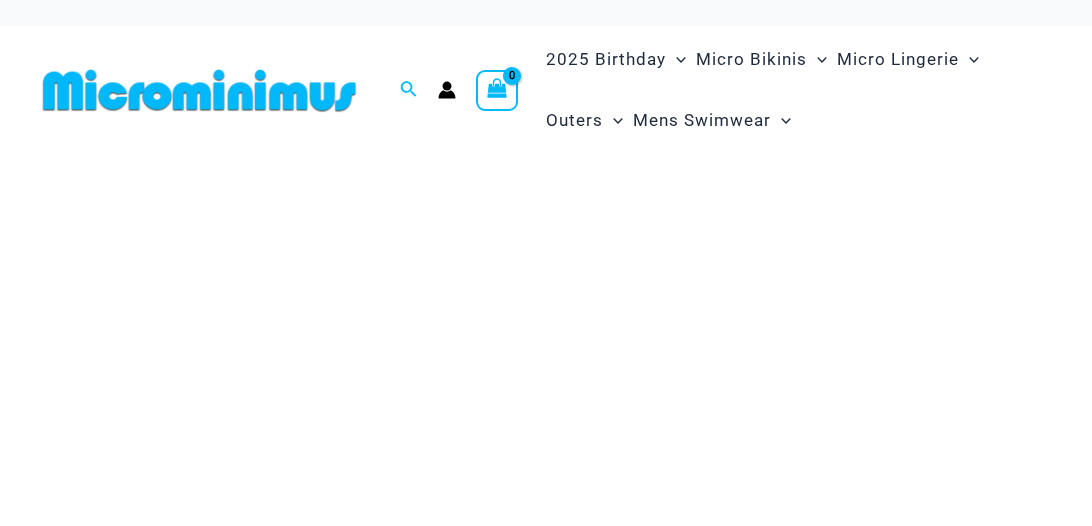 scroll, scrollTop: 0, scrollLeft: 0, axis: both 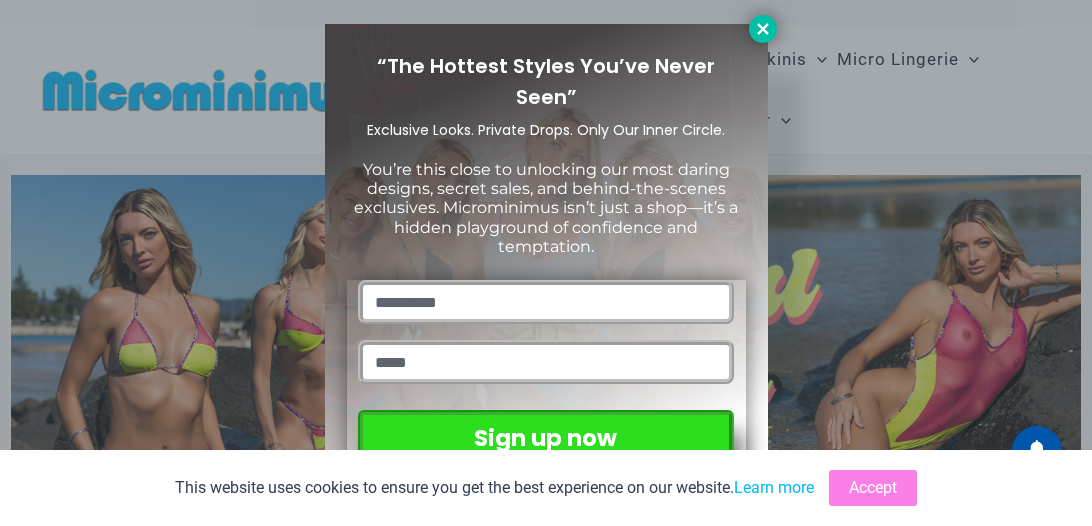 click 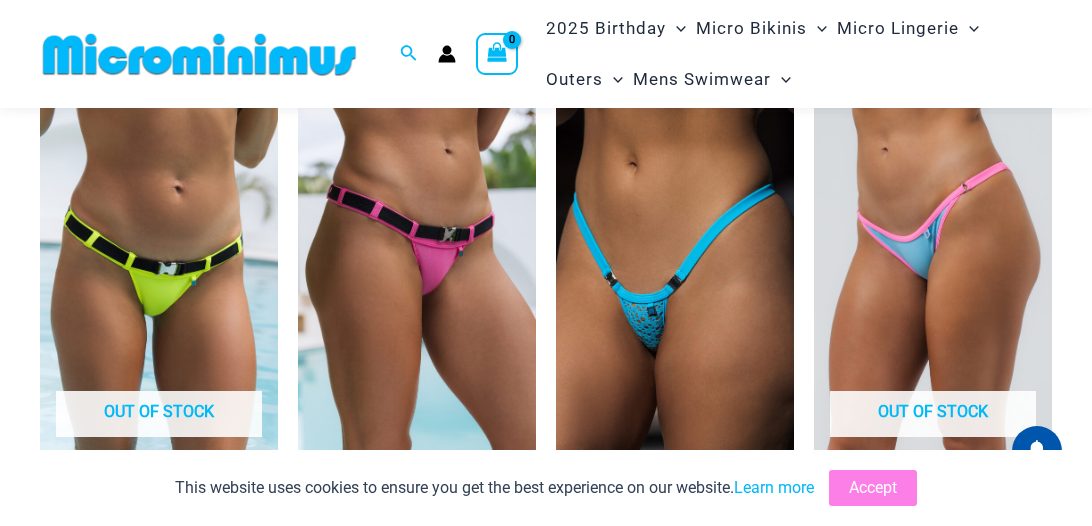 scroll, scrollTop: 5062, scrollLeft: 0, axis: vertical 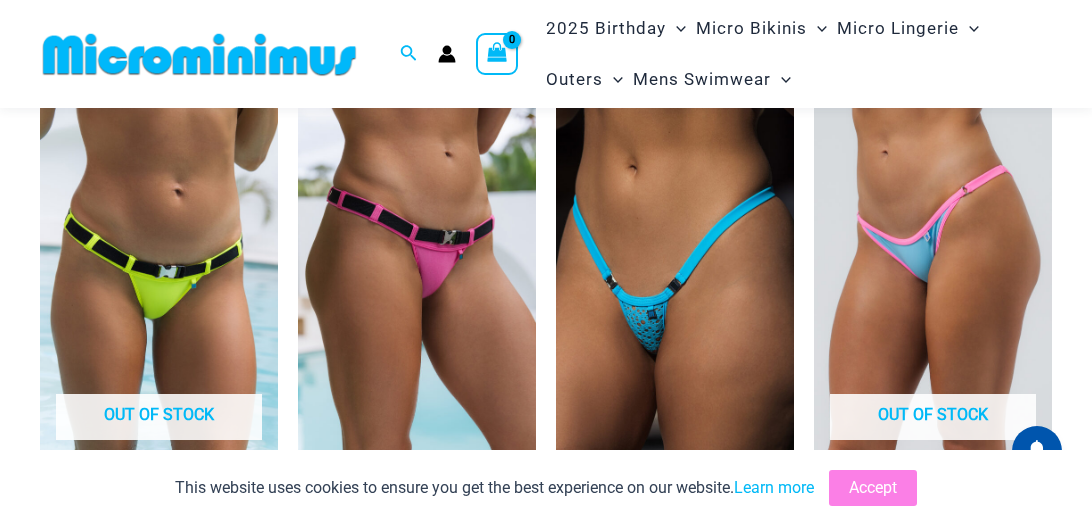 click on "Shop The Latest Release Now!
Shop The Latest Release Now!
Welcome to Microminimus, the home of the micro bikini.
This is the extraordinary world of Microminimus, the ultimate destination for the micro bikini, combining the bikini’s we love with the women who wear them and the men who admire them; because we’re not only a shop, we’re a  community . And our  cheeky , provocative, and super sexy  micro bikinis  are the cornerstone. Do you believe in the power of less? Because less fabric = more skin, more confidence, and more fun! So join us, in our love and celebration, of the micro bikini.
Micro Bikinis 302 Products
Micro Lingerie 99 Products
Outers 52 Products
Mens Swimwear 41 Products
have you seen
Running Wild Midnight Lingerie Range
From:  $ 39 USD
$" at bounding box center (546, -589) 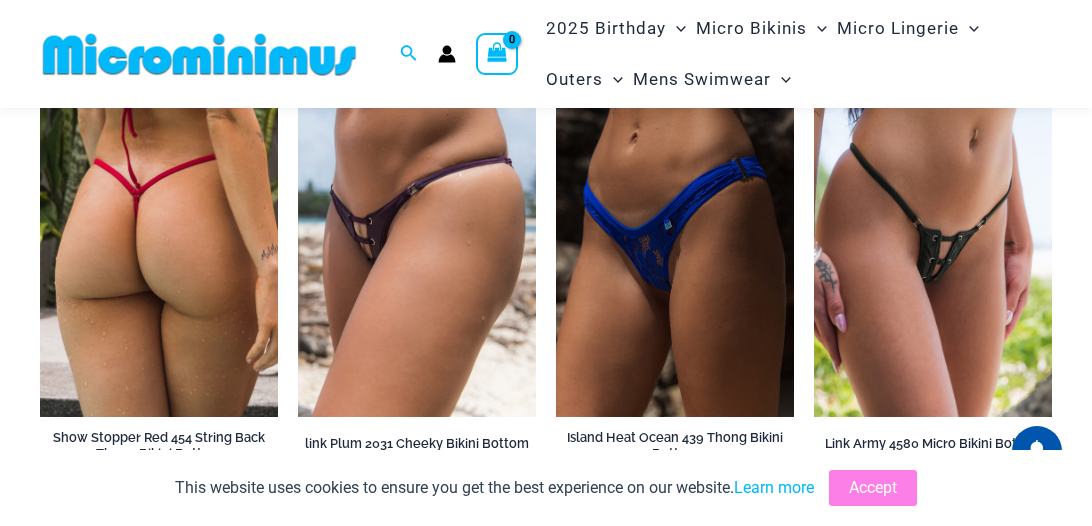 scroll, scrollTop: 4560, scrollLeft: 0, axis: vertical 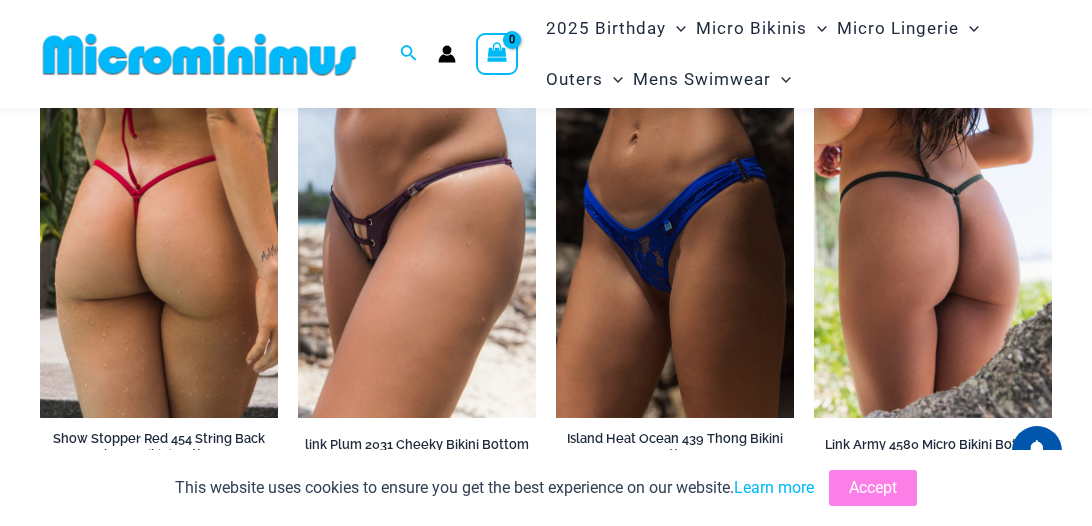 click at bounding box center [933, 239] 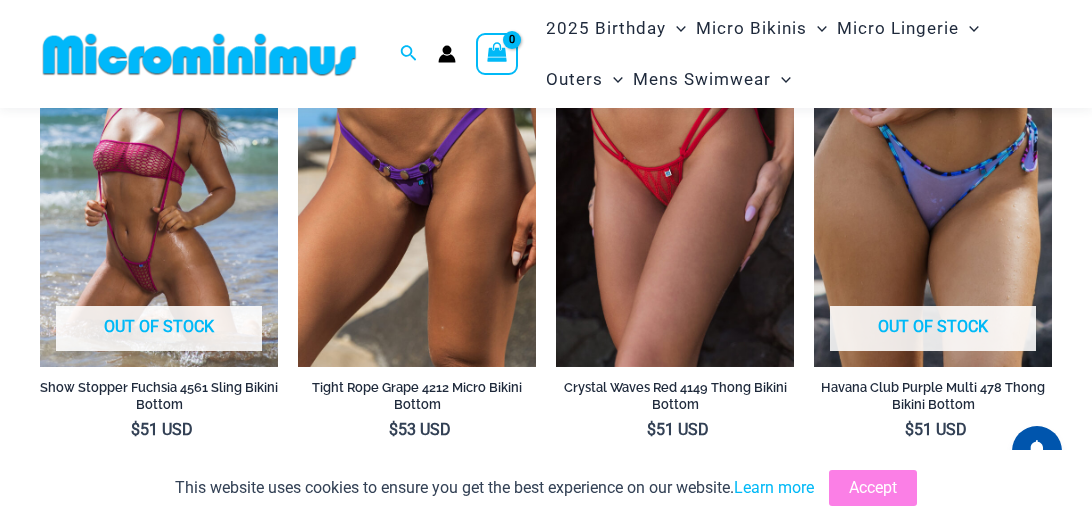 scroll, scrollTop: 3996, scrollLeft: 0, axis: vertical 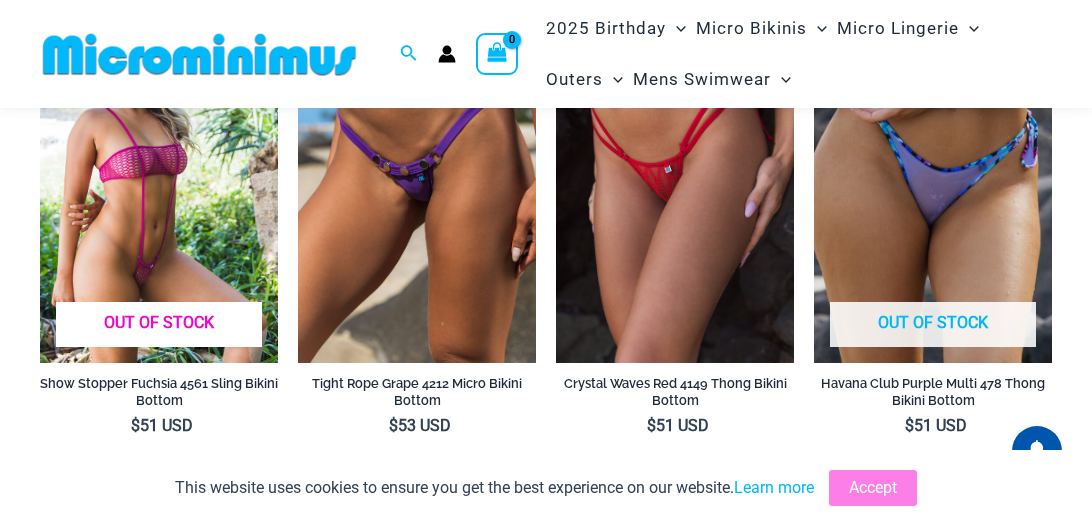 click at bounding box center [159, 184] 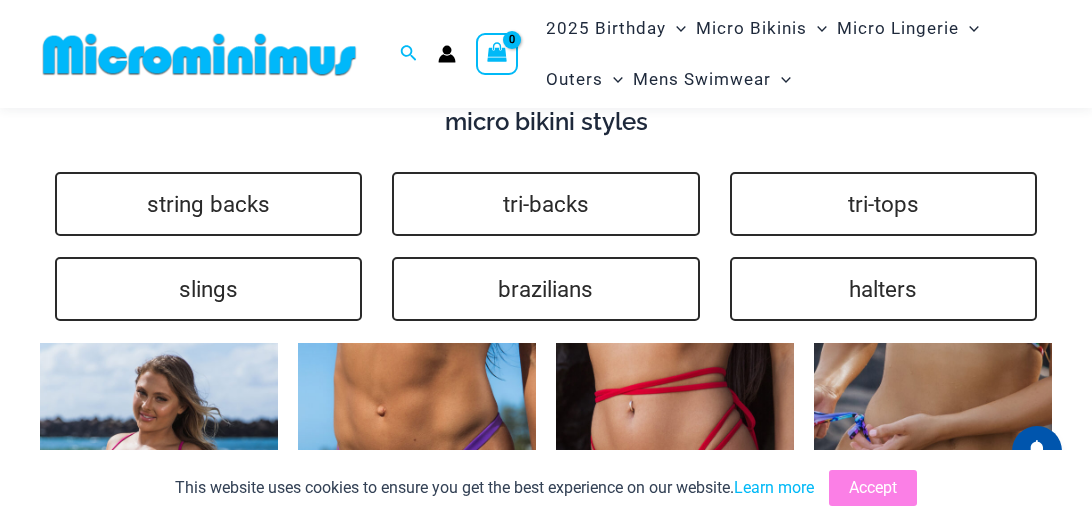 scroll, scrollTop: 3661, scrollLeft: 0, axis: vertical 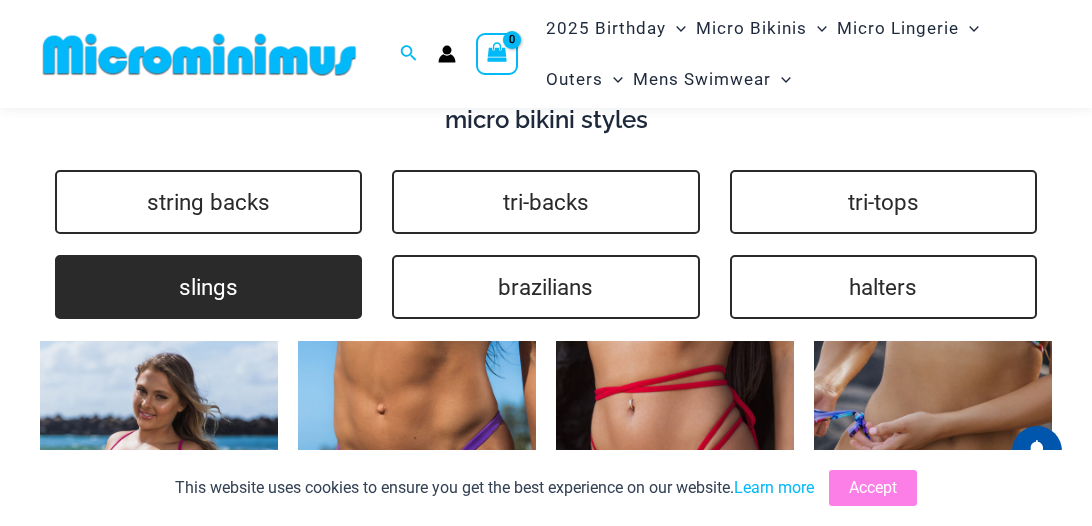 click on "slings" at bounding box center [208, 287] 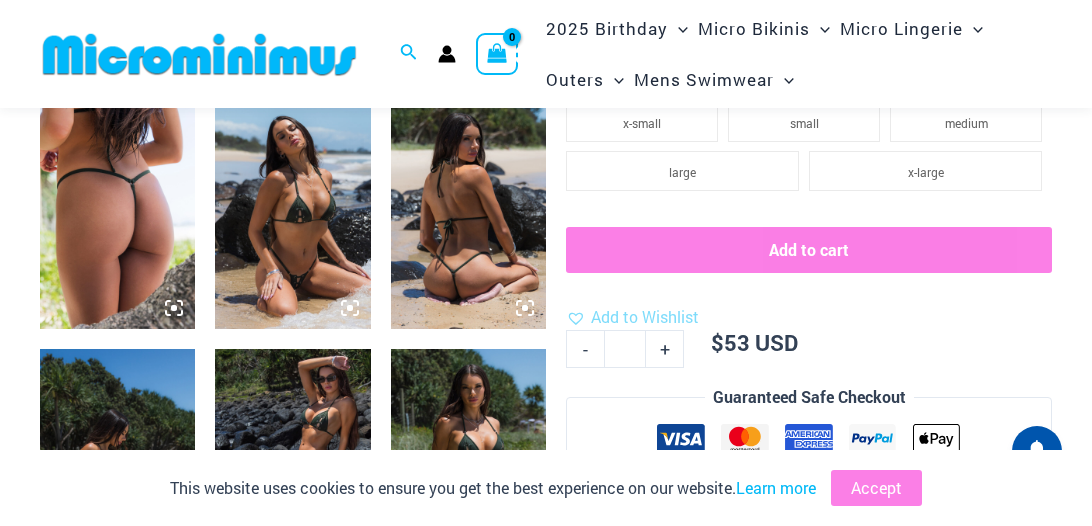 scroll, scrollTop: 816, scrollLeft: 0, axis: vertical 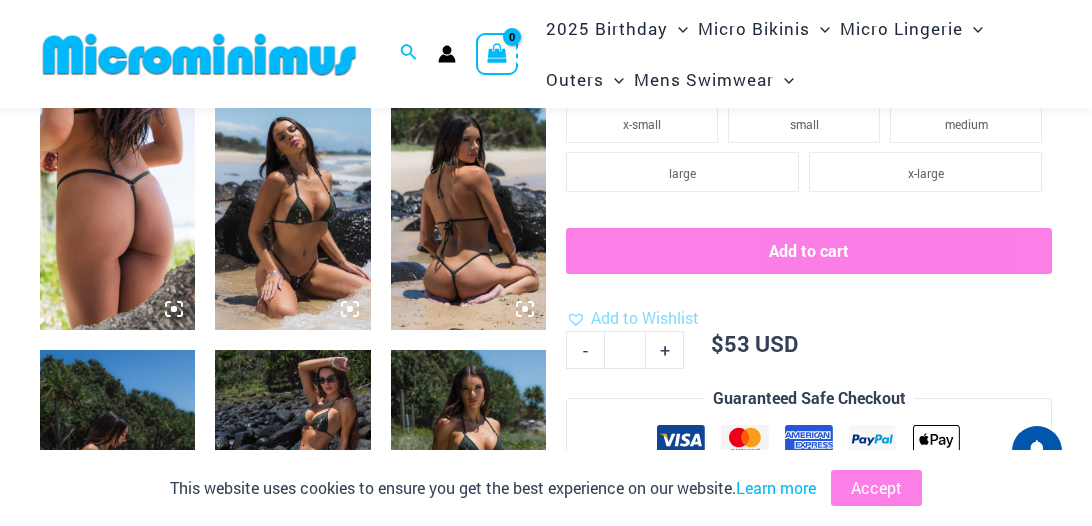 click at bounding box center (292, 213) 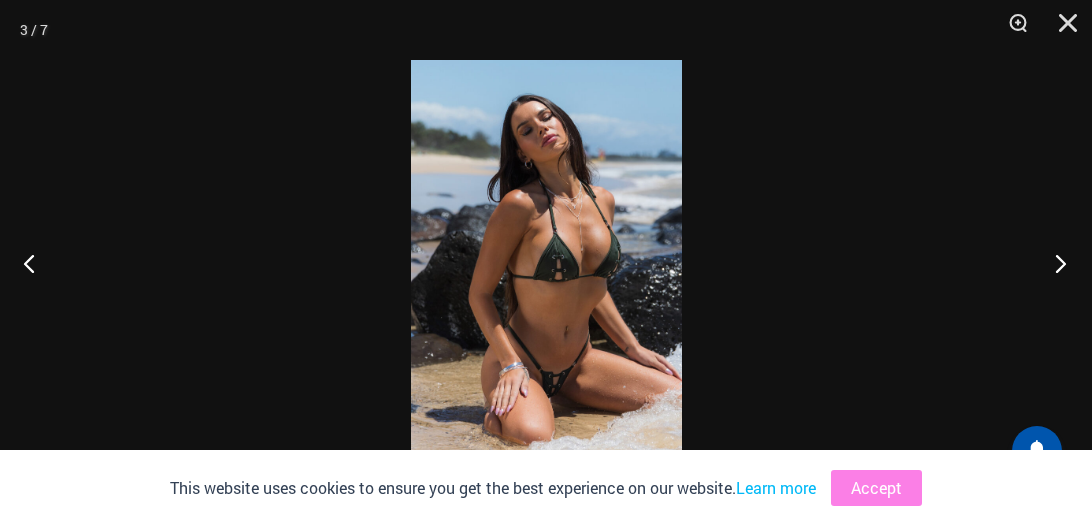 click at bounding box center [1054, 263] 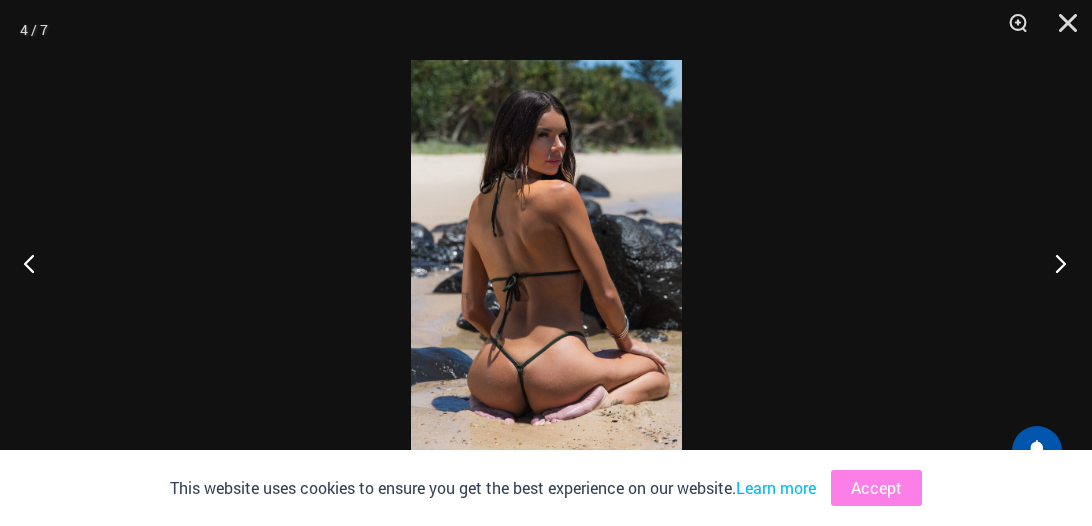click at bounding box center [1054, 263] 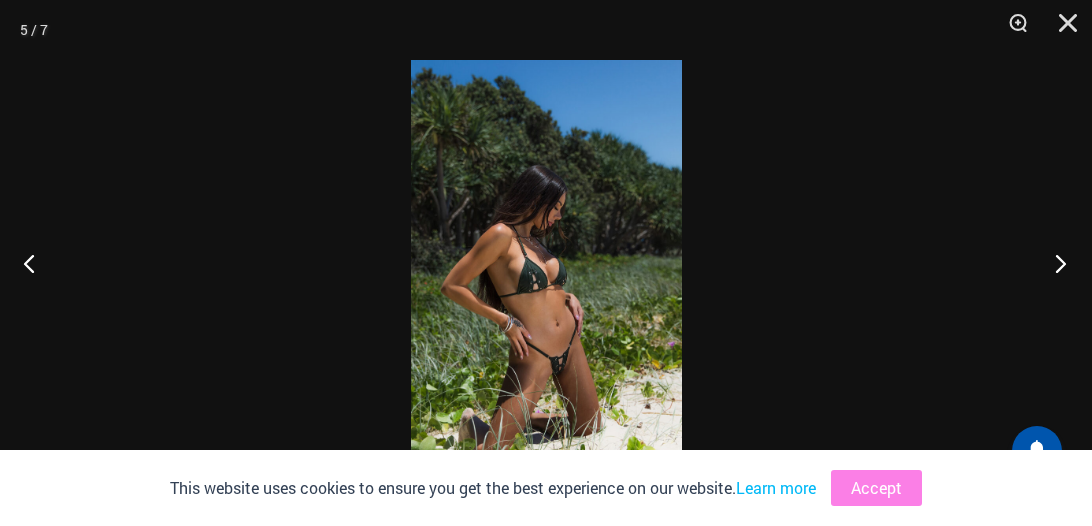 click at bounding box center [1054, 263] 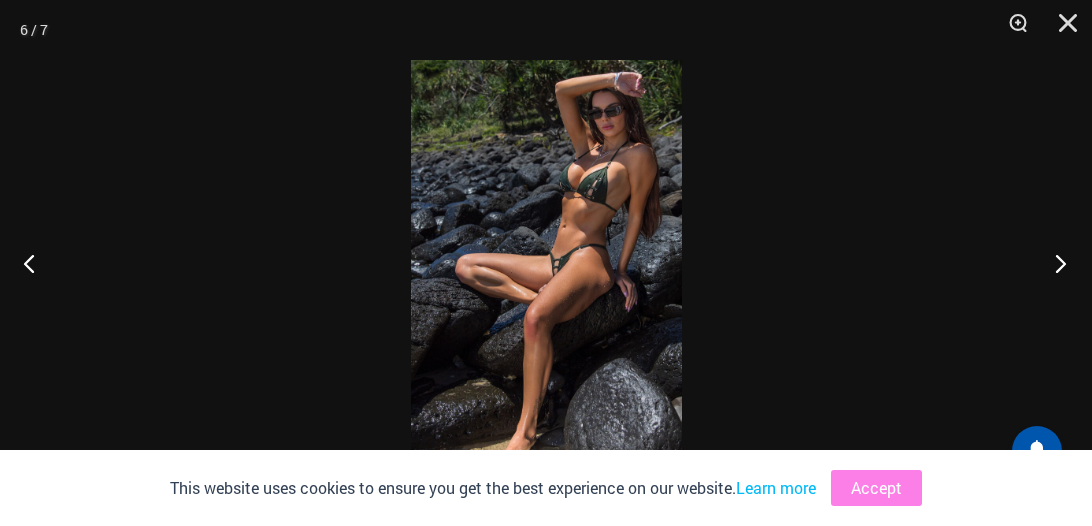click at bounding box center [1054, 263] 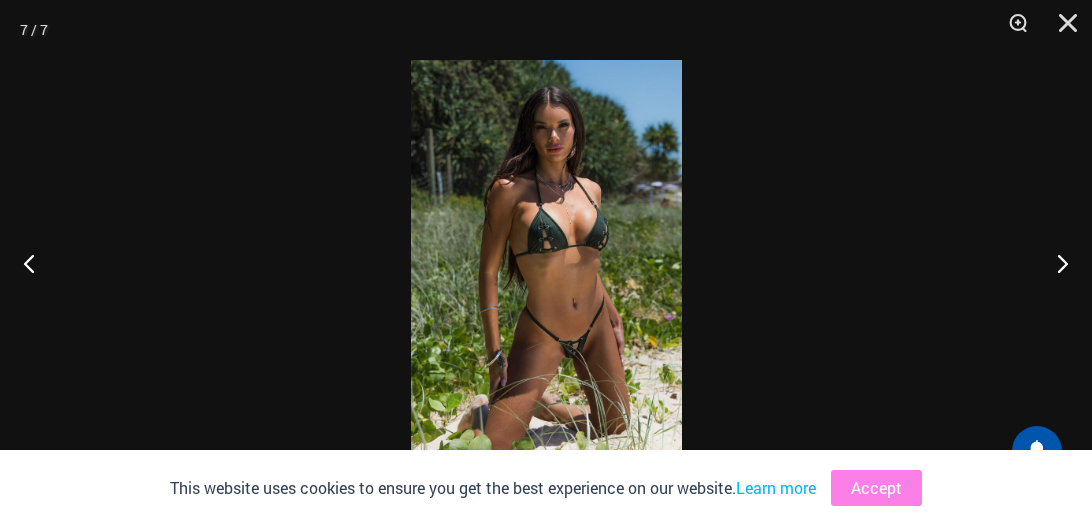 click at bounding box center [546, 263] 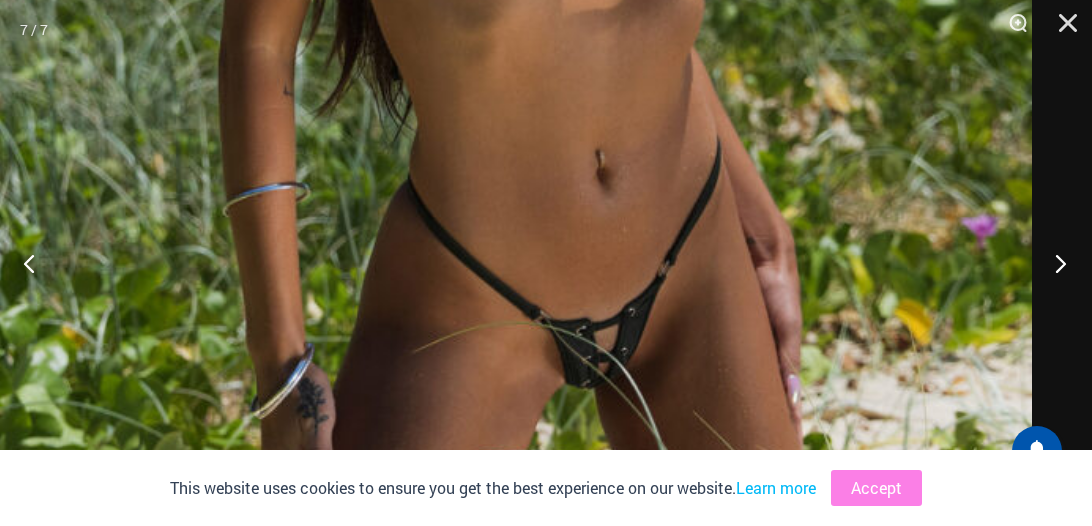 click at bounding box center (1054, 263) 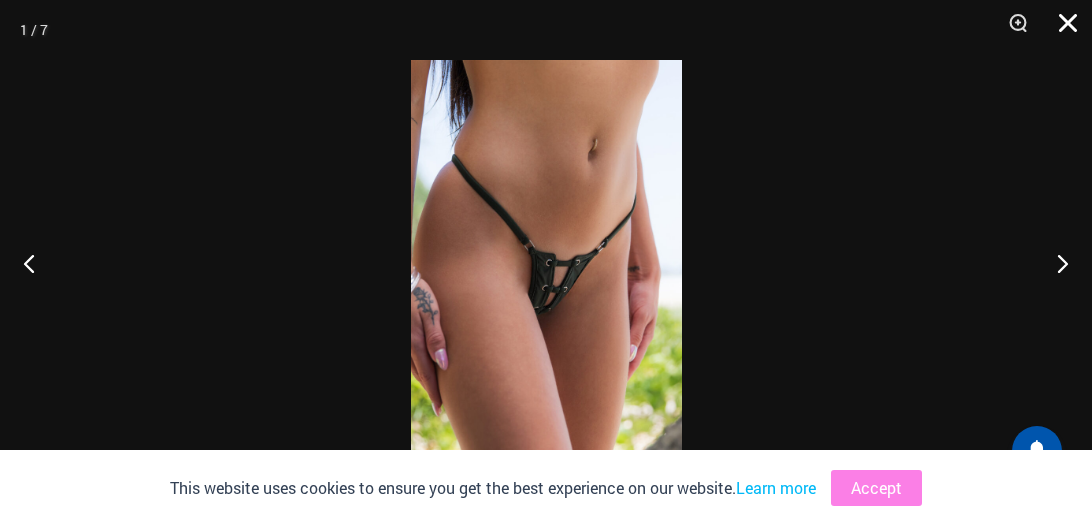 click at bounding box center [1061, 30] 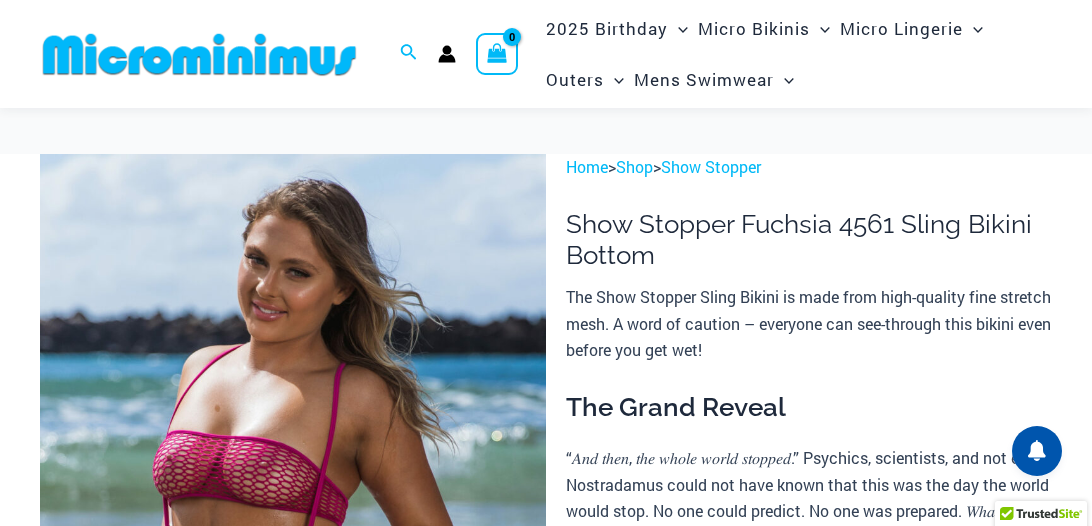 scroll, scrollTop: 87, scrollLeft: 0, axis: vertical 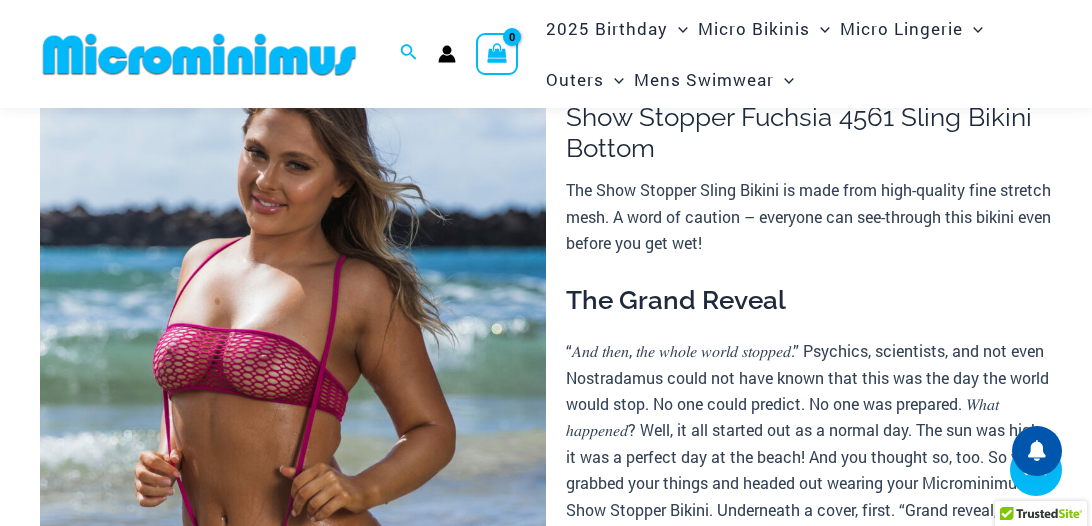 click at bounding box center (468, 944) 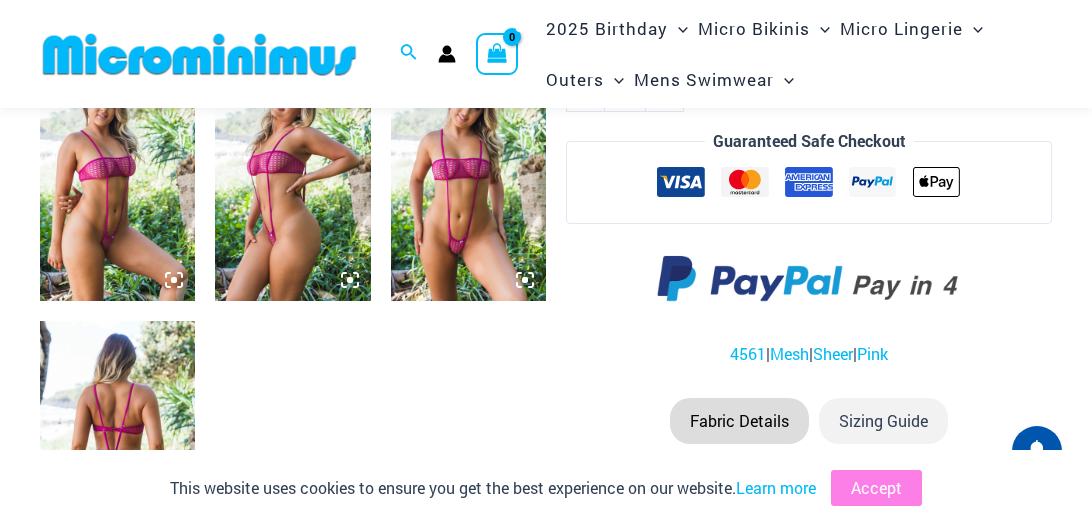 click 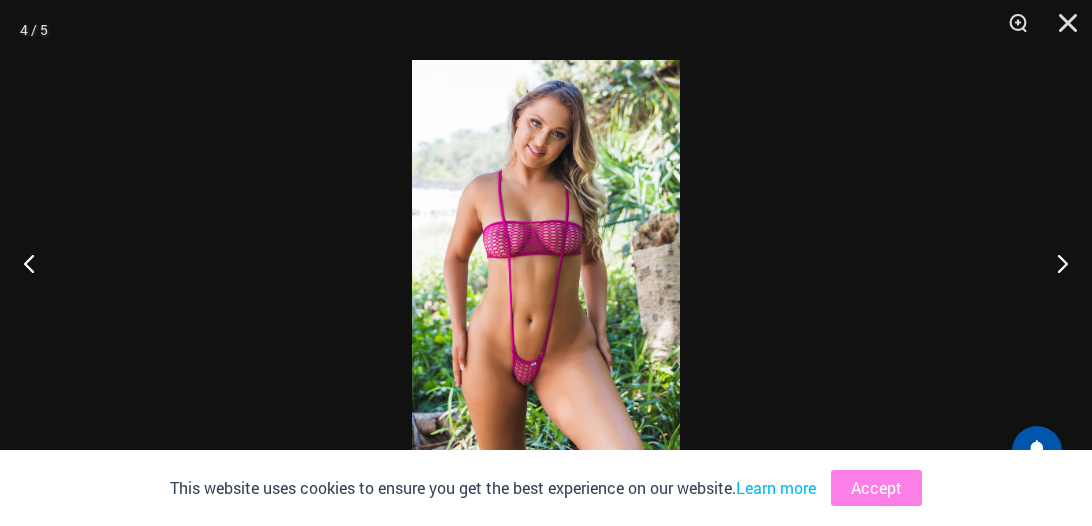 click at bounding box center [546, 263] 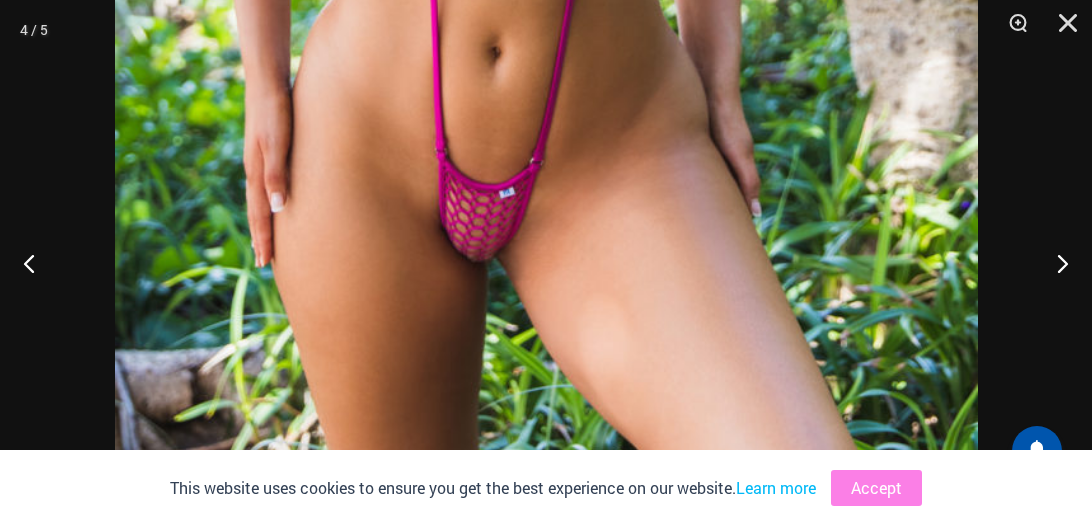 click at bounding box center [546, 263] 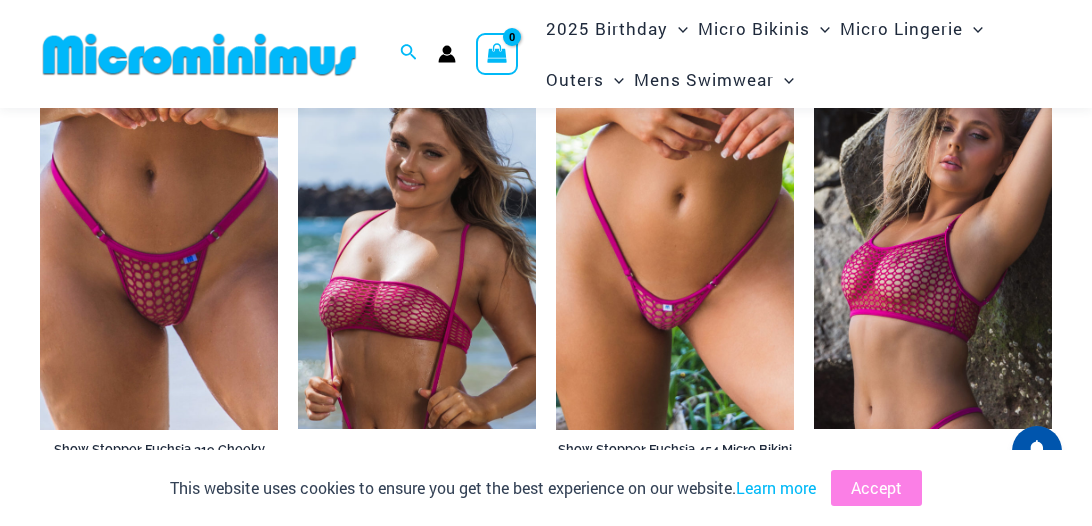 scroll, scrollTop: 1522, scrollLeft: 0, axis: vertical 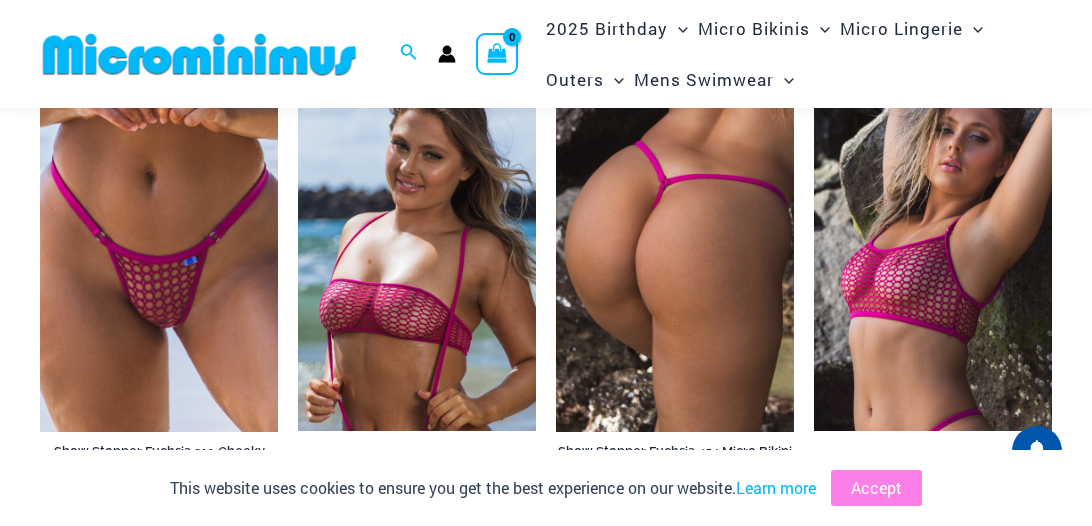click at bounding box center (675, 253) 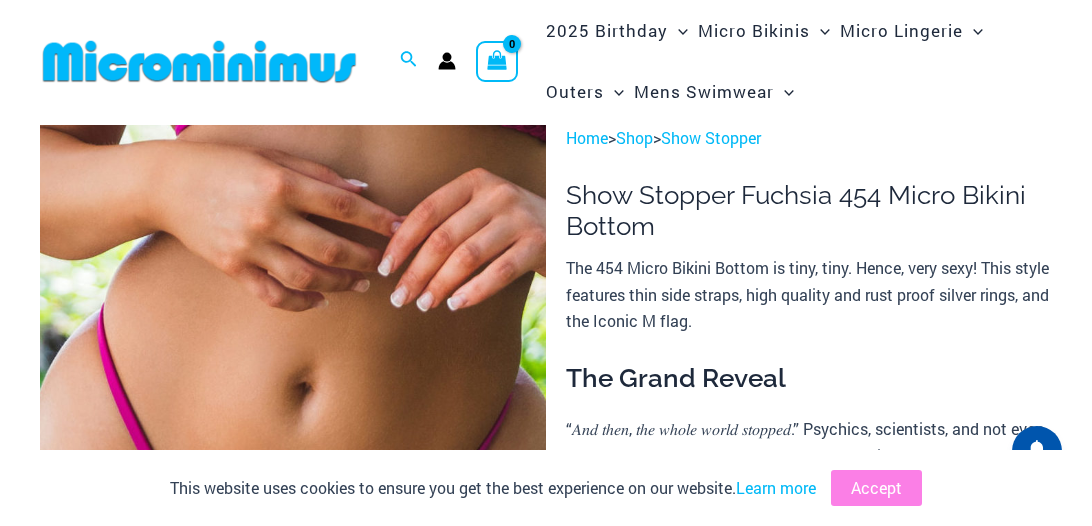 scroll, scrollTop: 0, scrollLeft: 0, axis: both 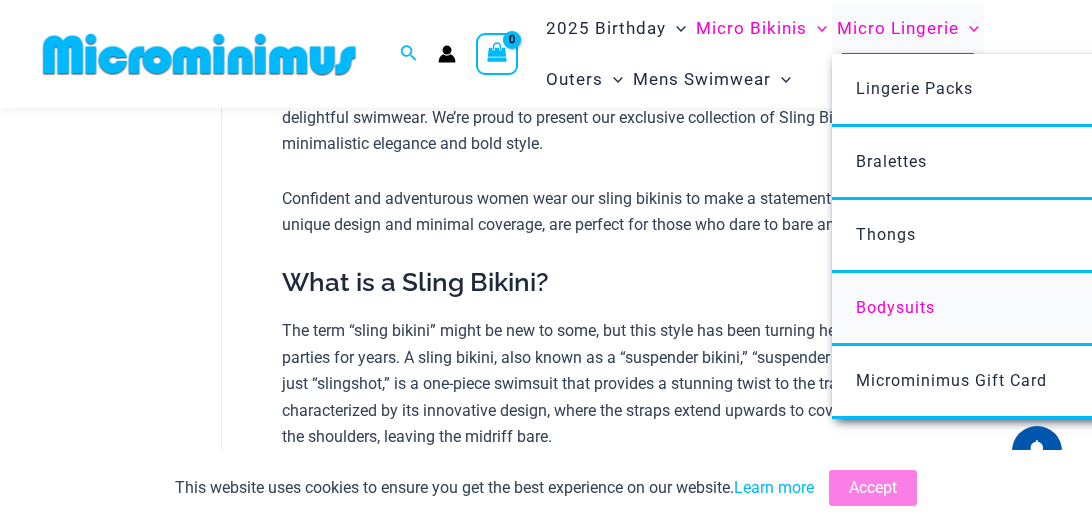 click on "Bodysuits" at bounding box center (895, 307) 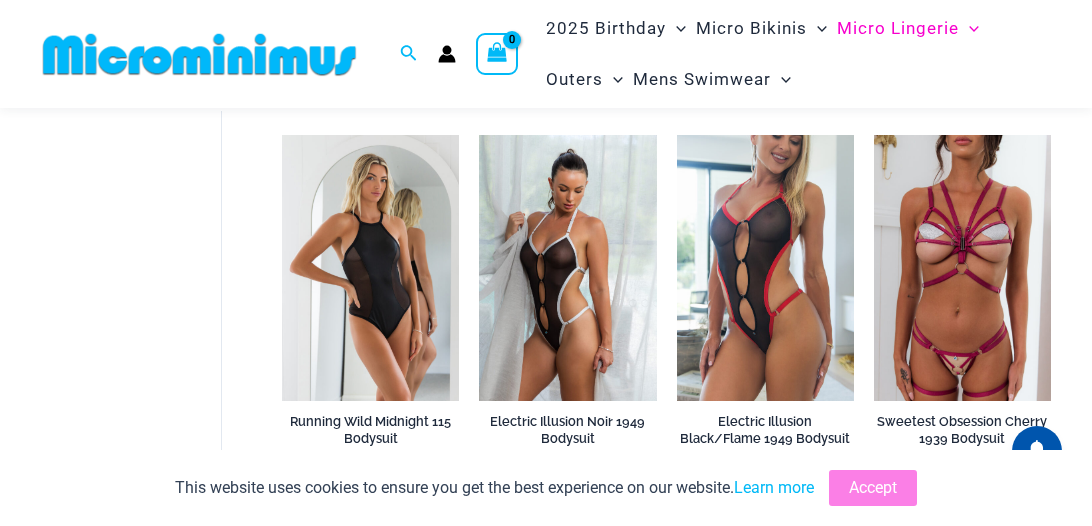 scroll, scrollTop: 81, scrollLeft: 0, axis: vertical 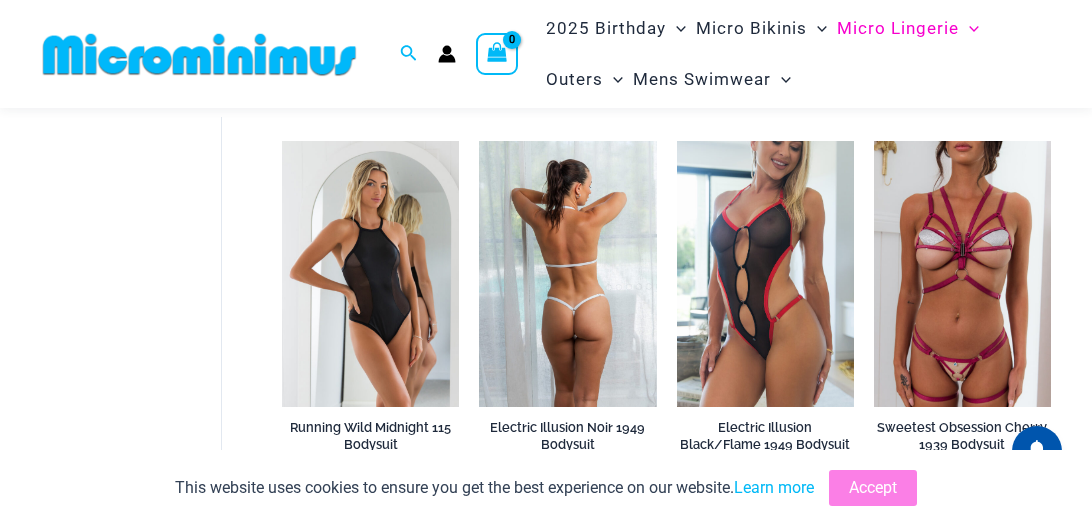 click at bounding box center (567, 274) 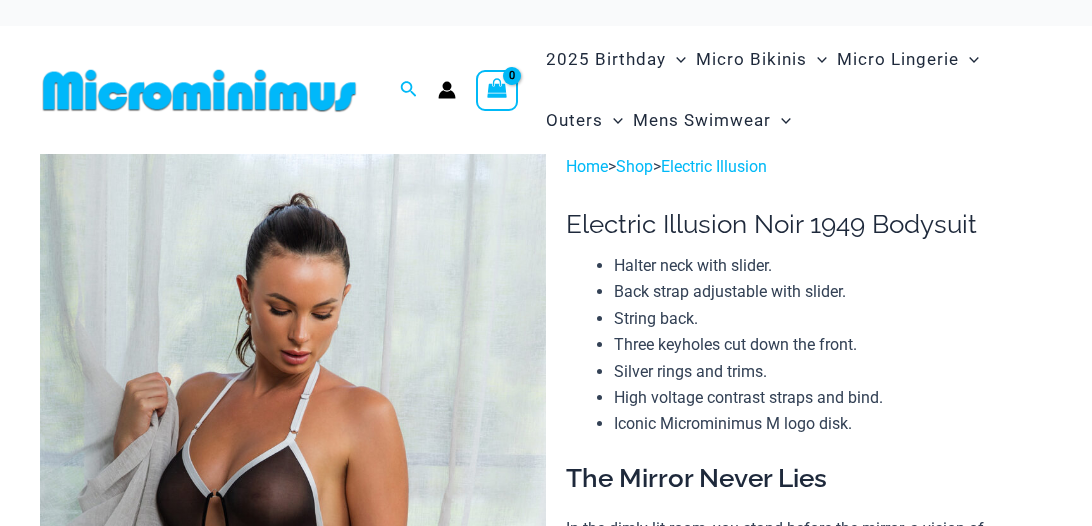 scroll, scrollTop: 0, scrollLeft: 0, axis: both 